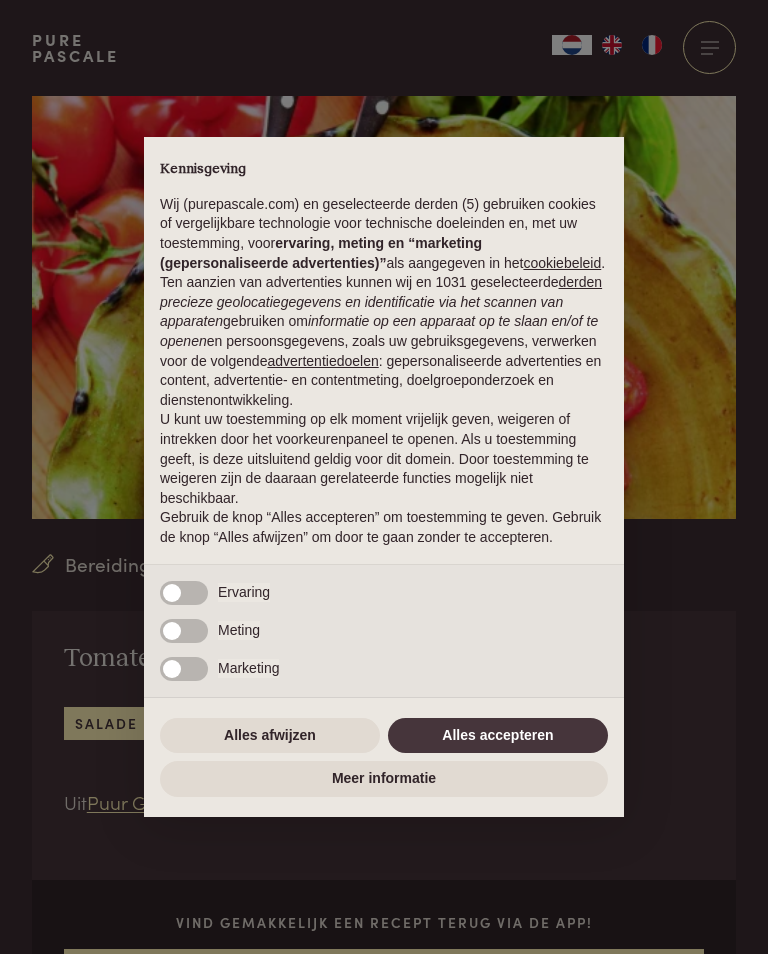 scroll, scrollTop: 0, scrollLeft: 0, axis: both 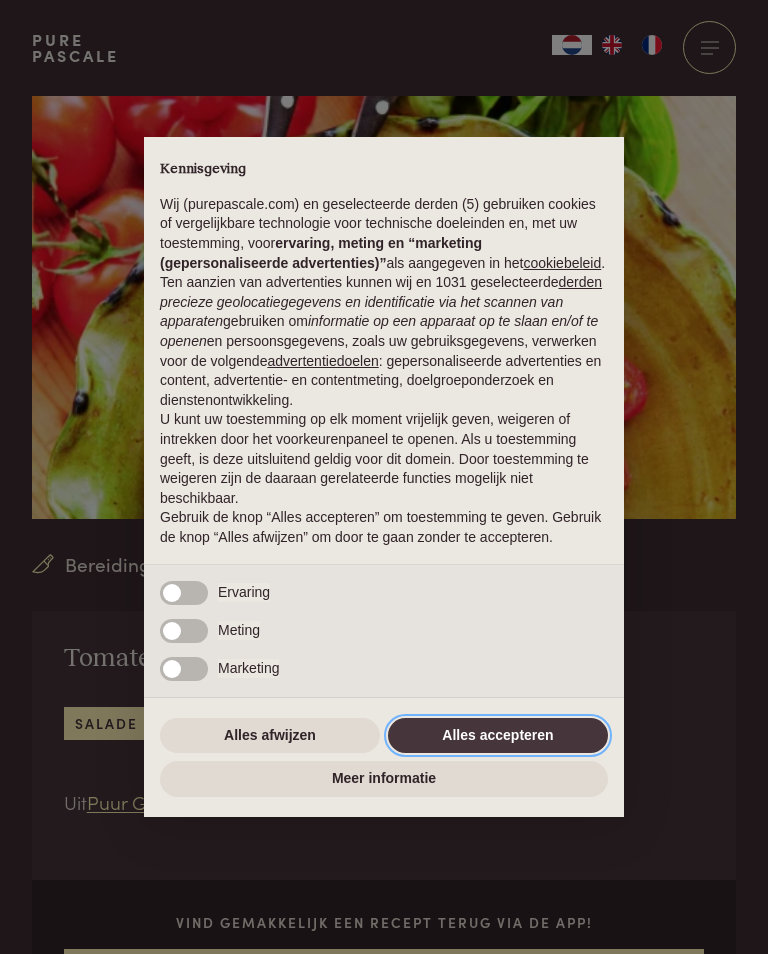 click on "Alles accepteren" at bounding box center [498, 736] 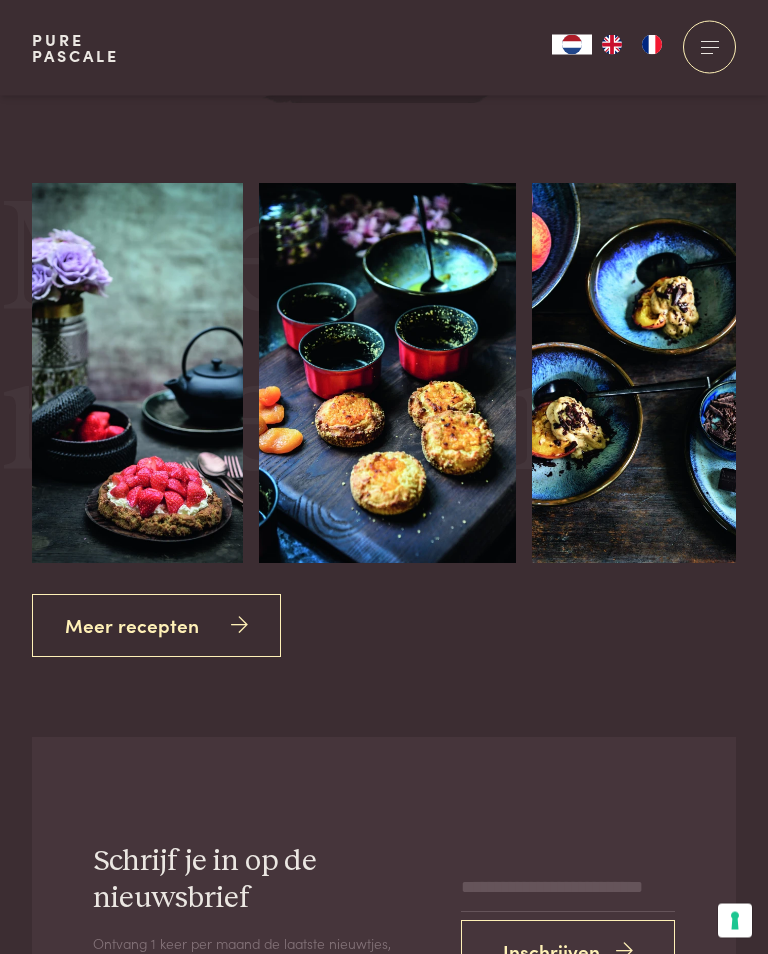 scroll, scrollTop: 2793, scrollLeft: 0, axis: vertical 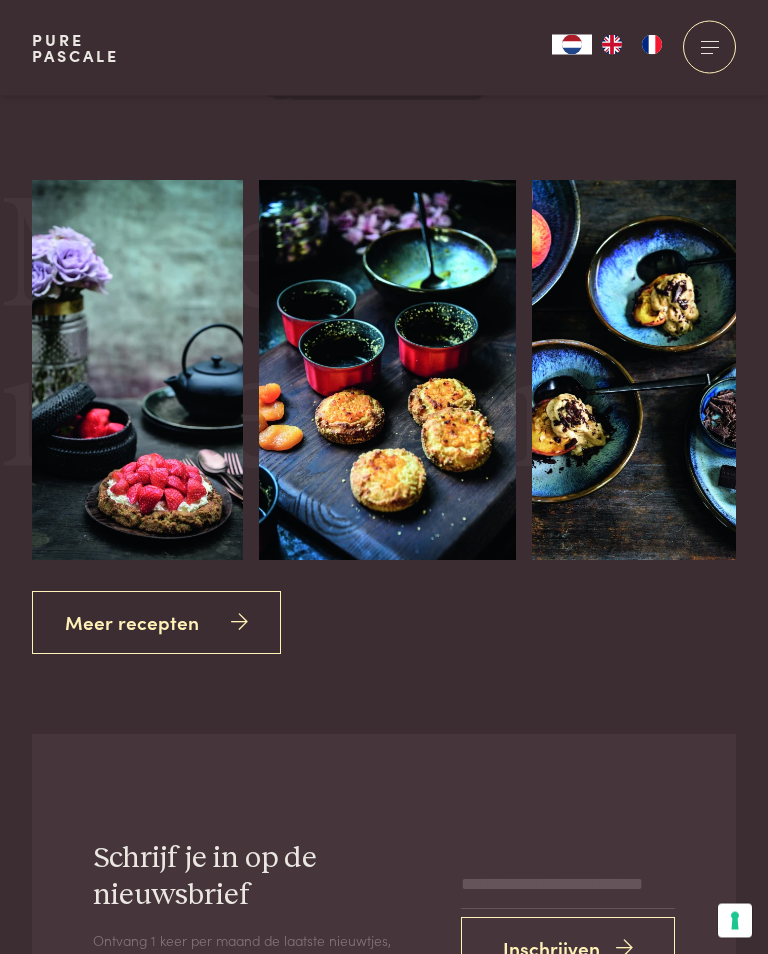 click on "Meer recepten" at bounding box center (156, 623) 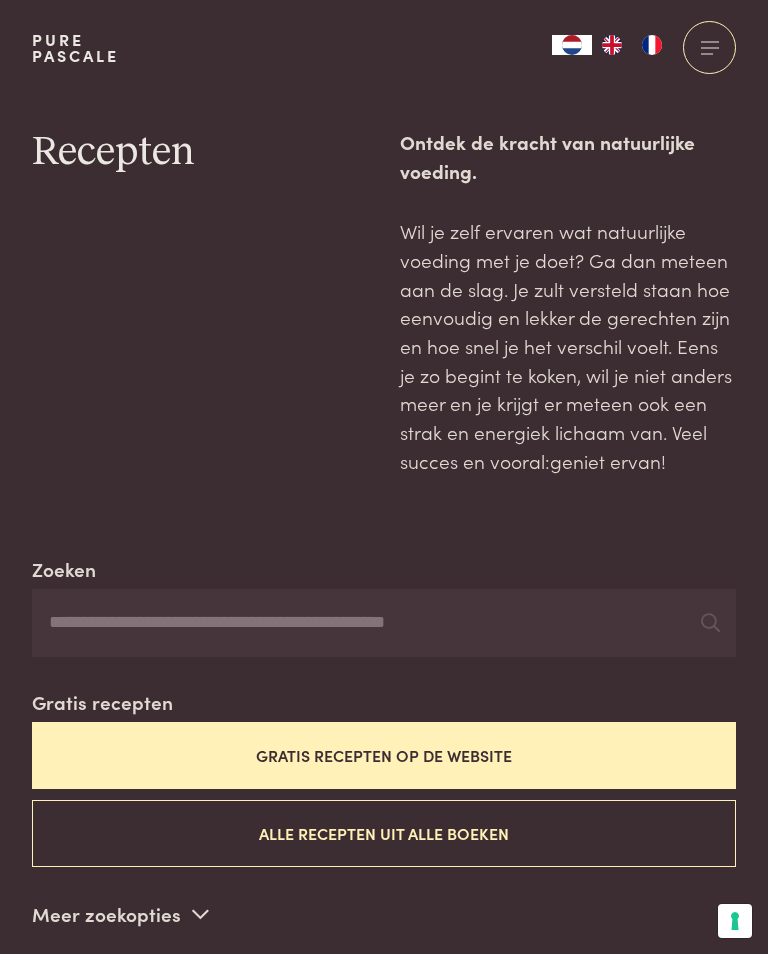 scroll, scrollTop: 0, scrollLeft: 0, axis: both 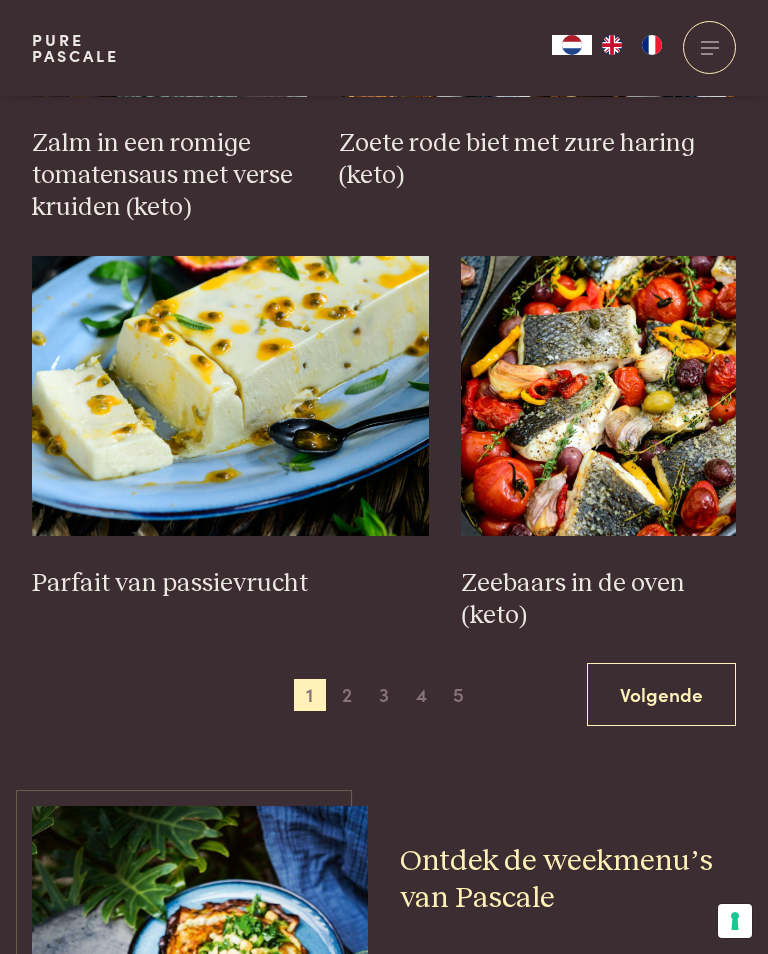 click on "Volgende" at bounding box center [661, 694] 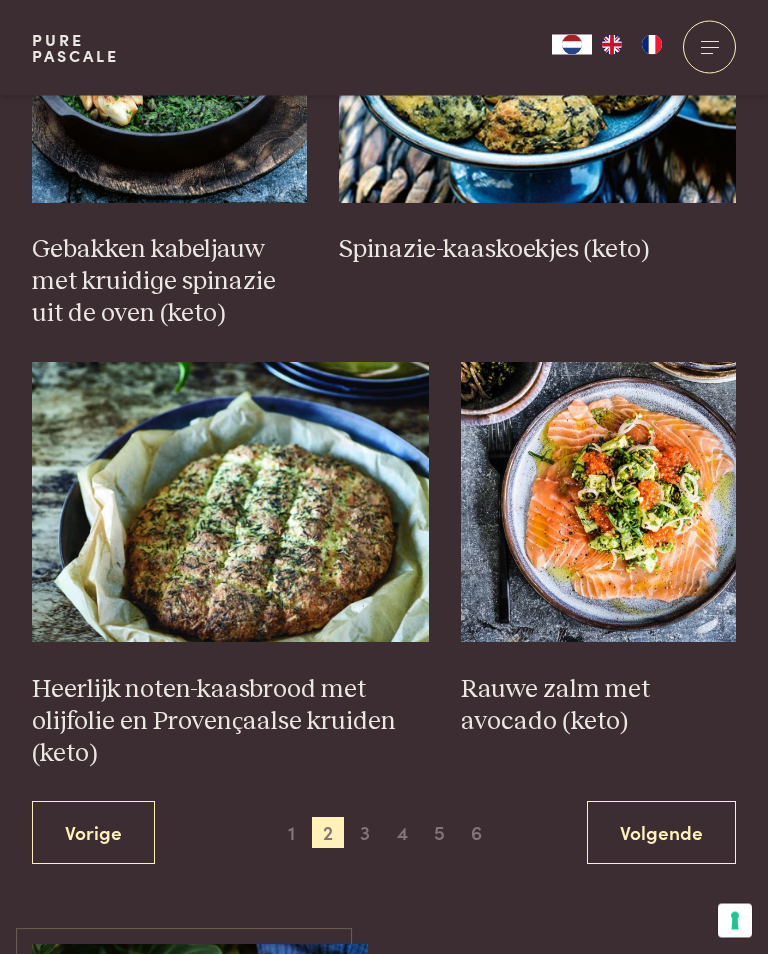 scroll, scrollTop: 2700, scrollLeft: 0, axis: vertical 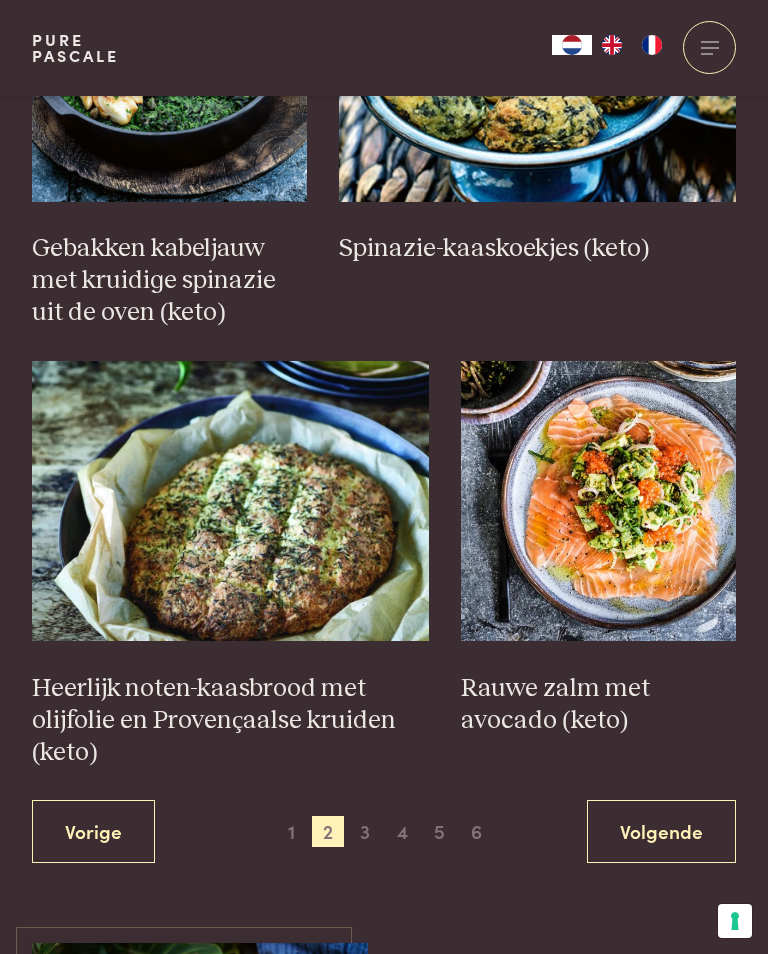 click on "Volgende" at bounding box center [661, 831] 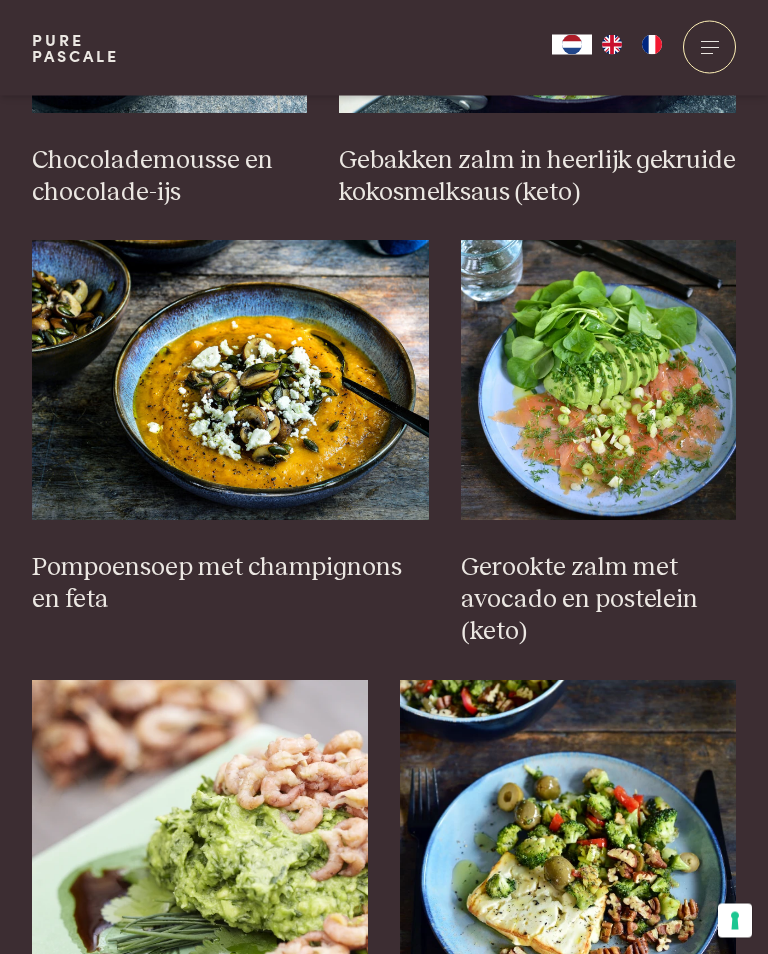 scroll, scrollTop: 1600, scrollLeft: 0, axis: vertical 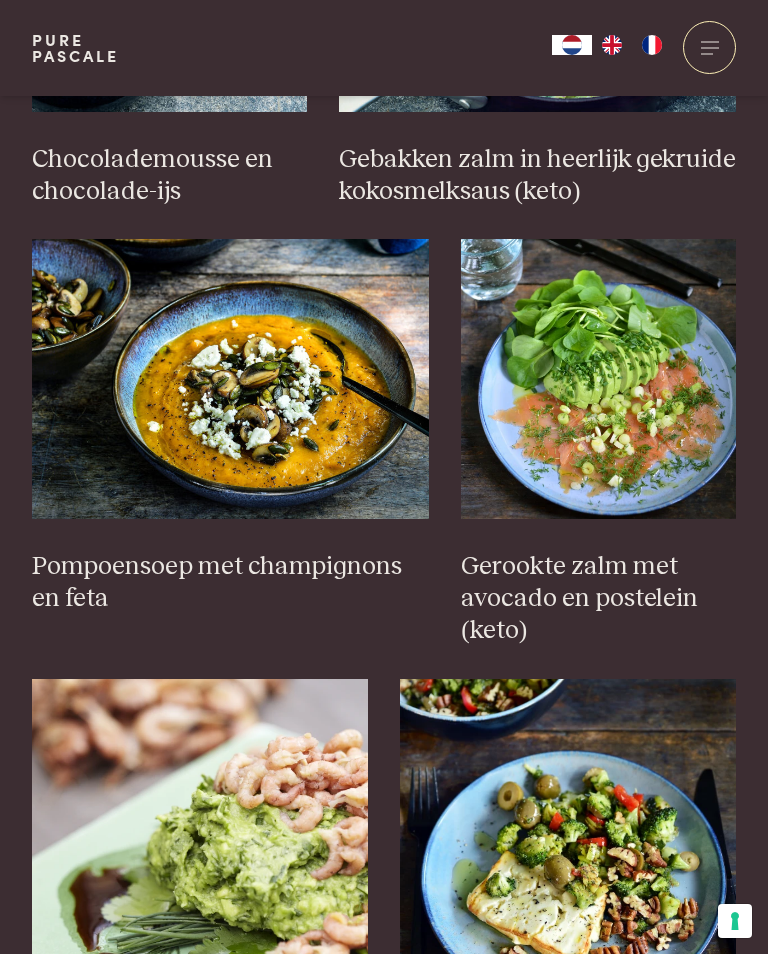 click on "Gerookte zalm met avocado en postelein (keto)" at bounding box center [598, 599] 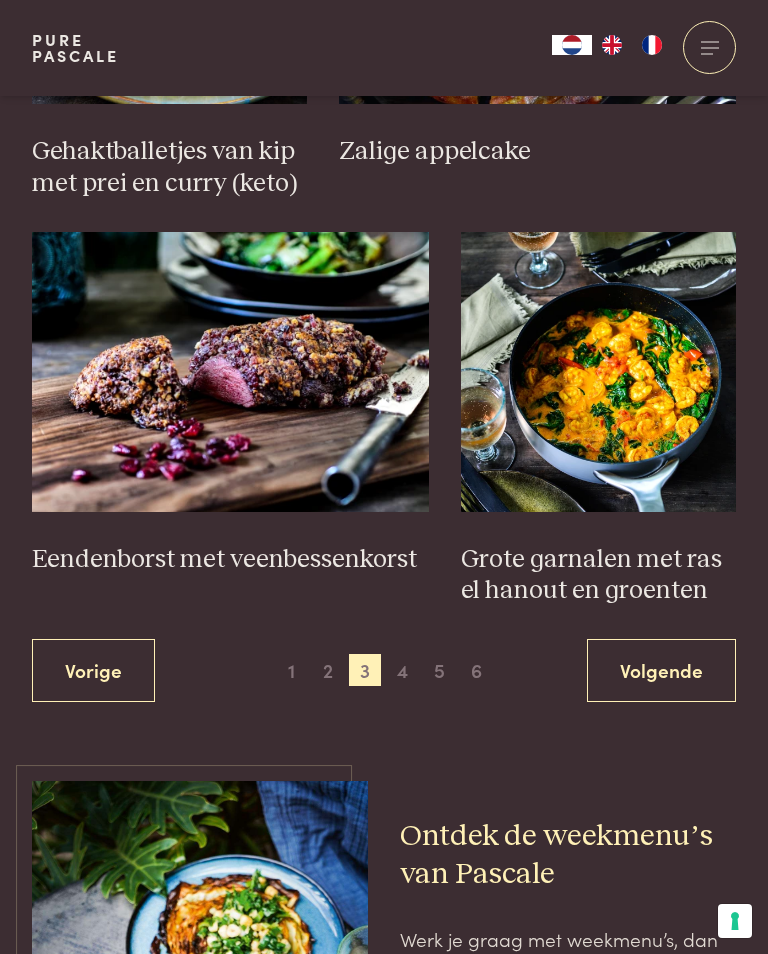 scroll, scrollTop: 2950, scrollLeft: 0, axis: vertical 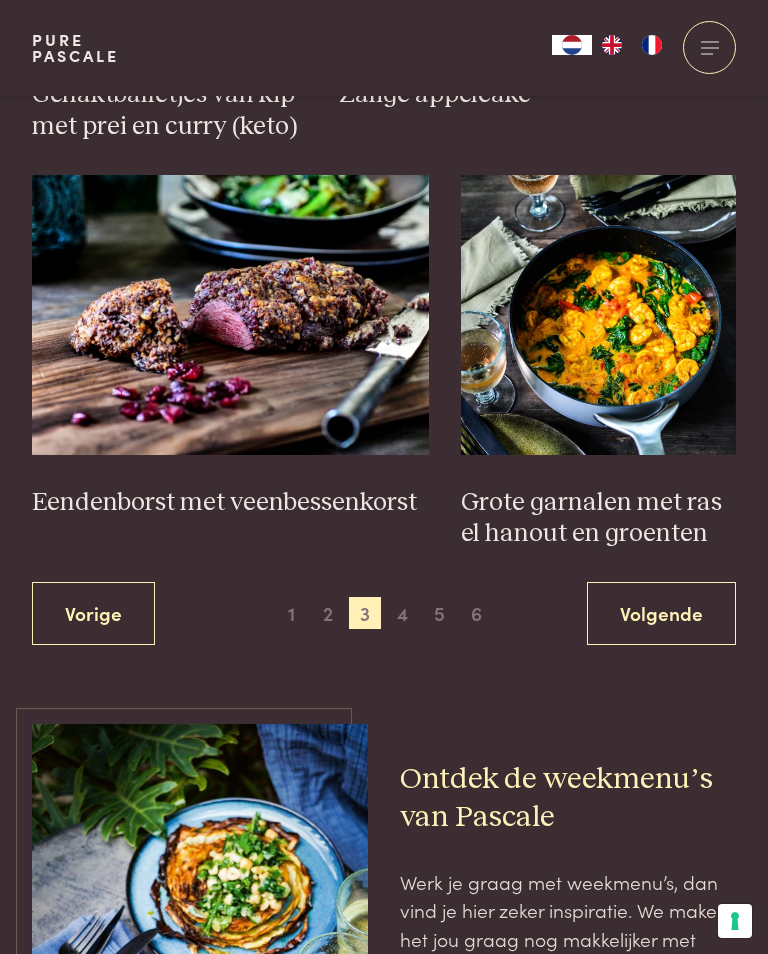 click on "Volgende" at bounding box center [661, 613] 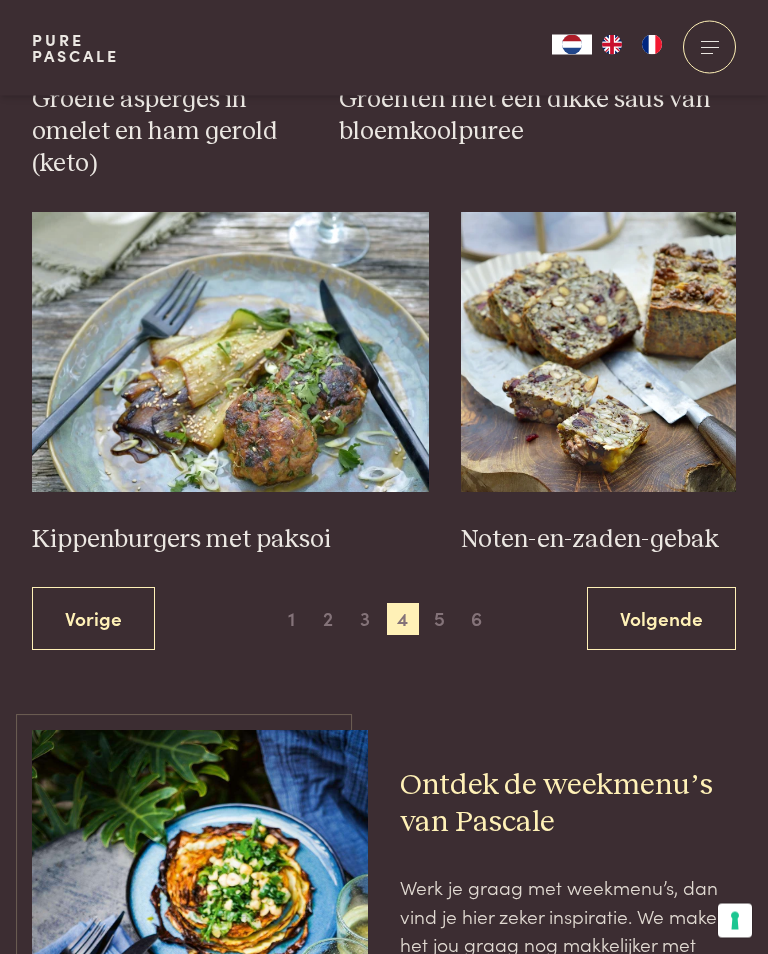 scroll, scrollTop: 2889, scrollLeft: 0, axis: vertical 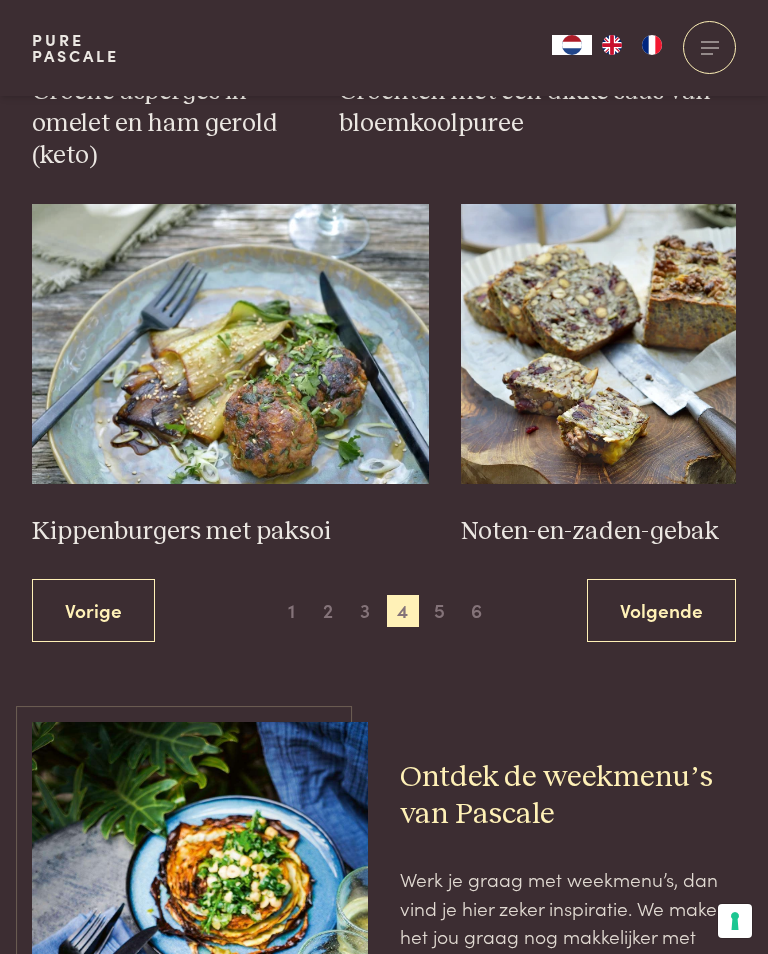click on "Volgende" at bounding box center (661, 610) 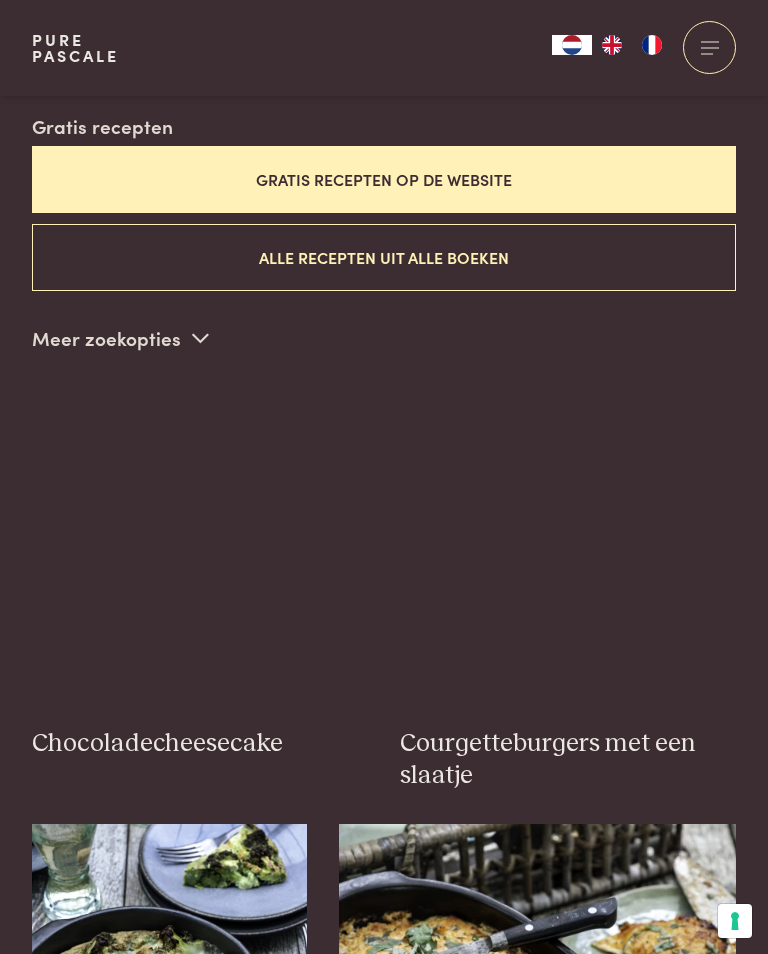 scroll, scrollTop: 547, scrollLeft: 0, axis: vertical 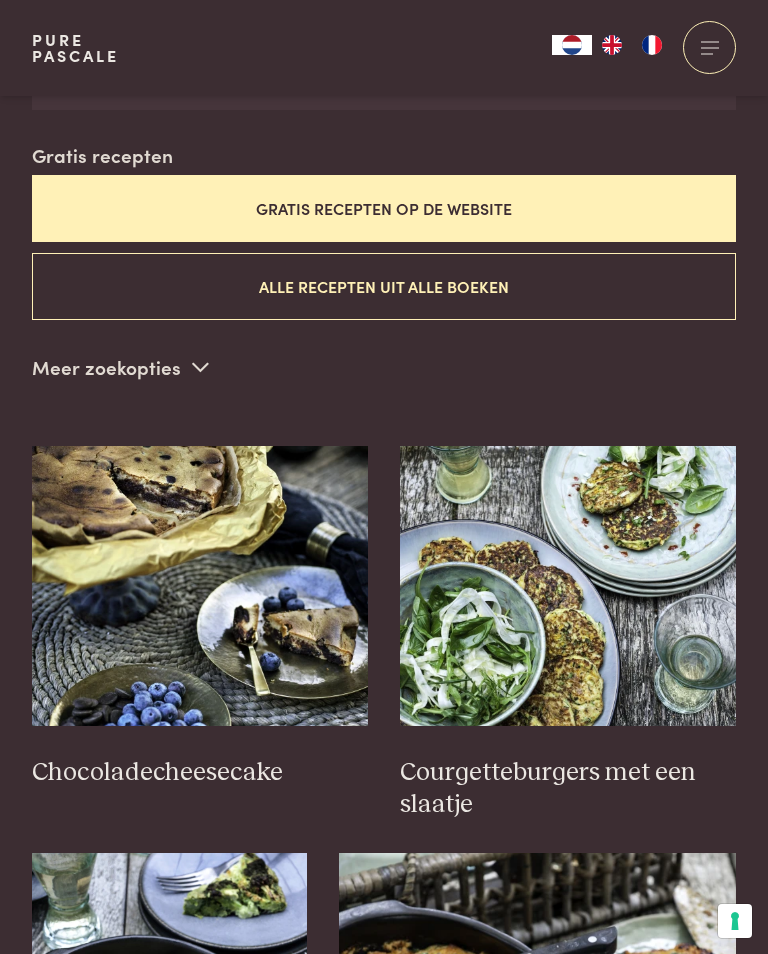click at bounding box center [568, 586] 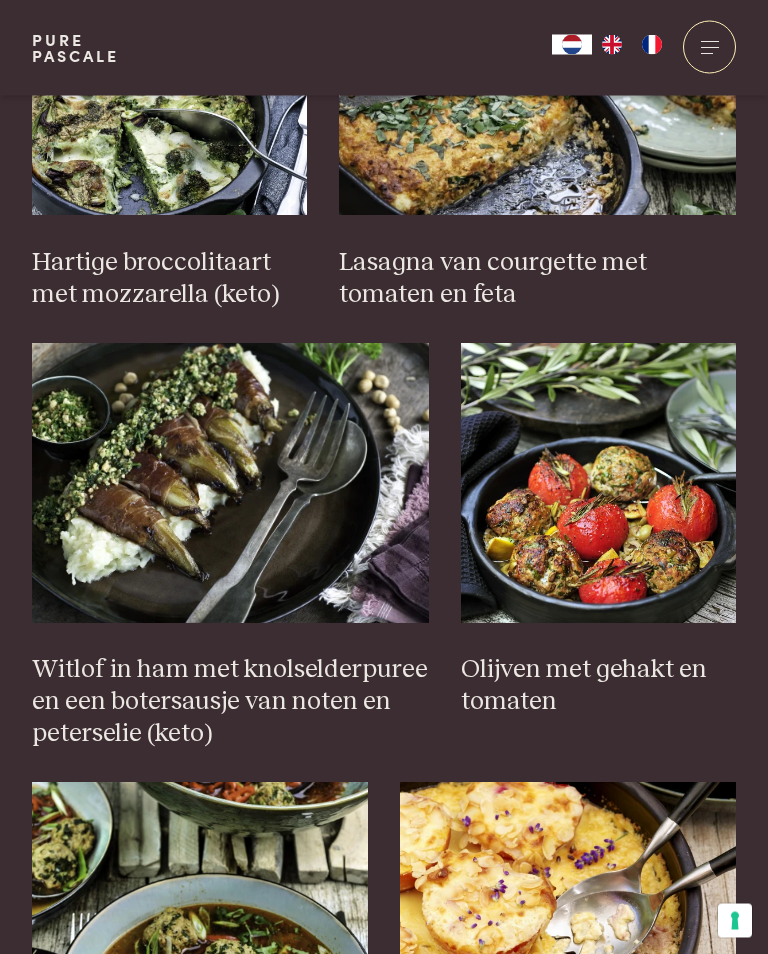 scroll, scrollTop: 1466, scrollLeft: 0, axis: vertical 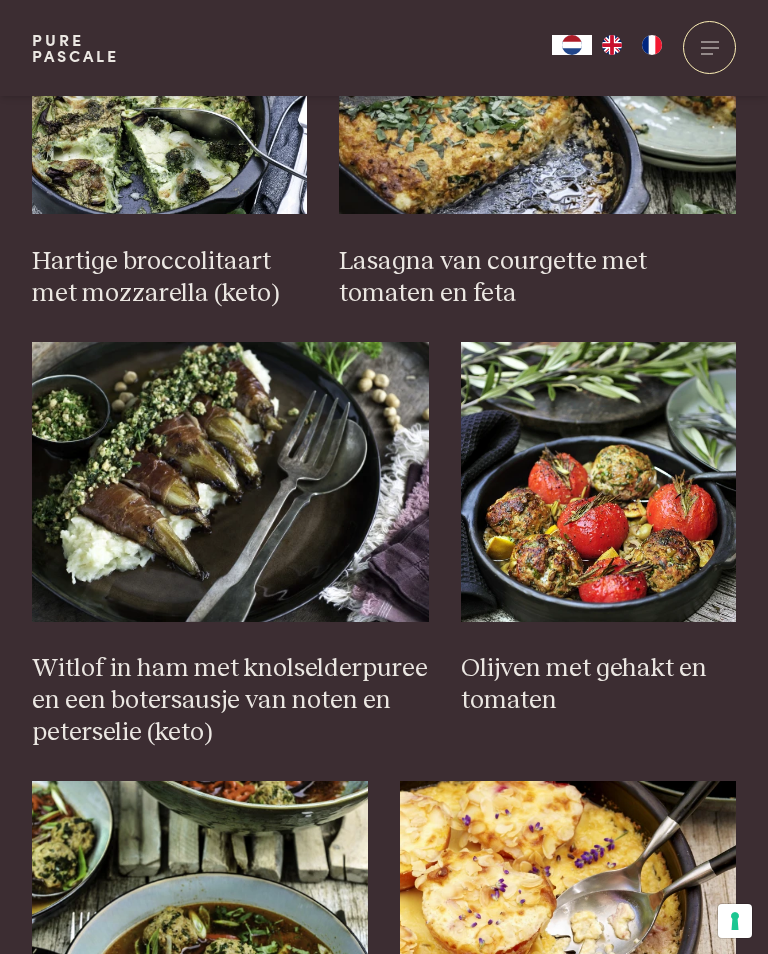 click at bounding box center [598, 482] 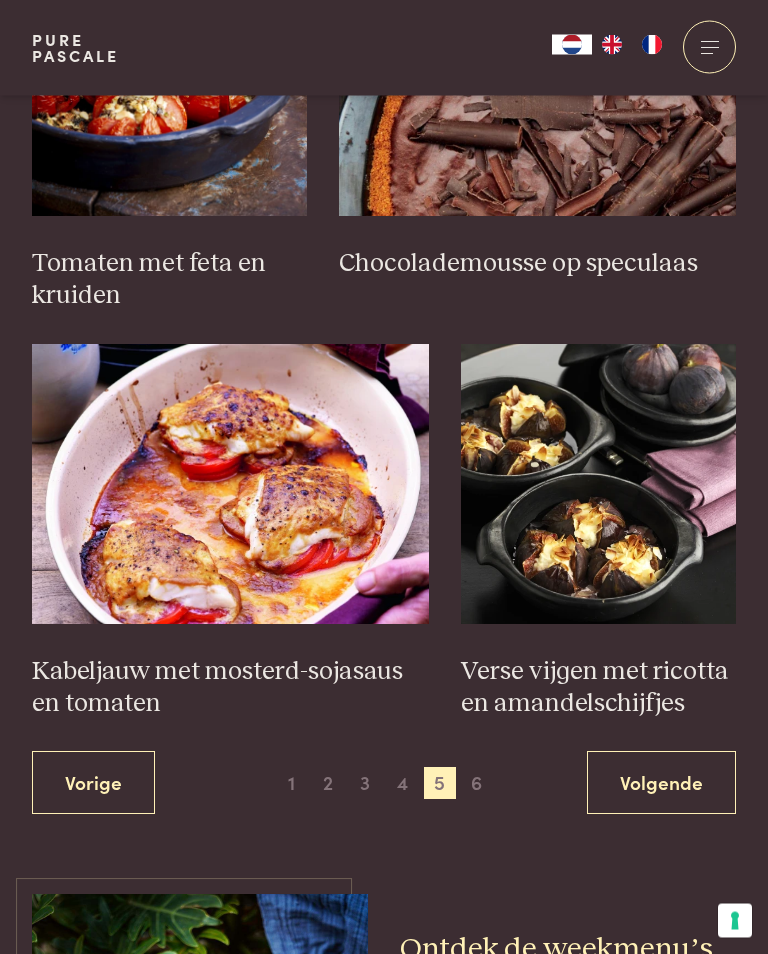 scroll, scrollTop: 2718, scrollLeft: 0, axis: vertical 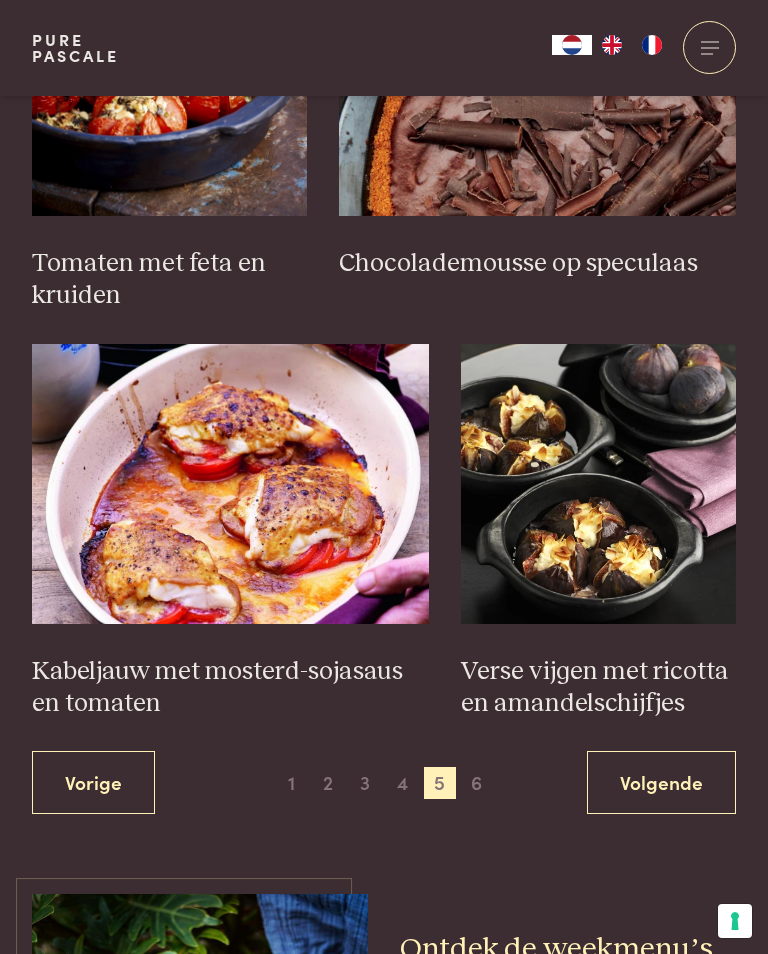 click on "Volgende" at bounding box center (661, 782) 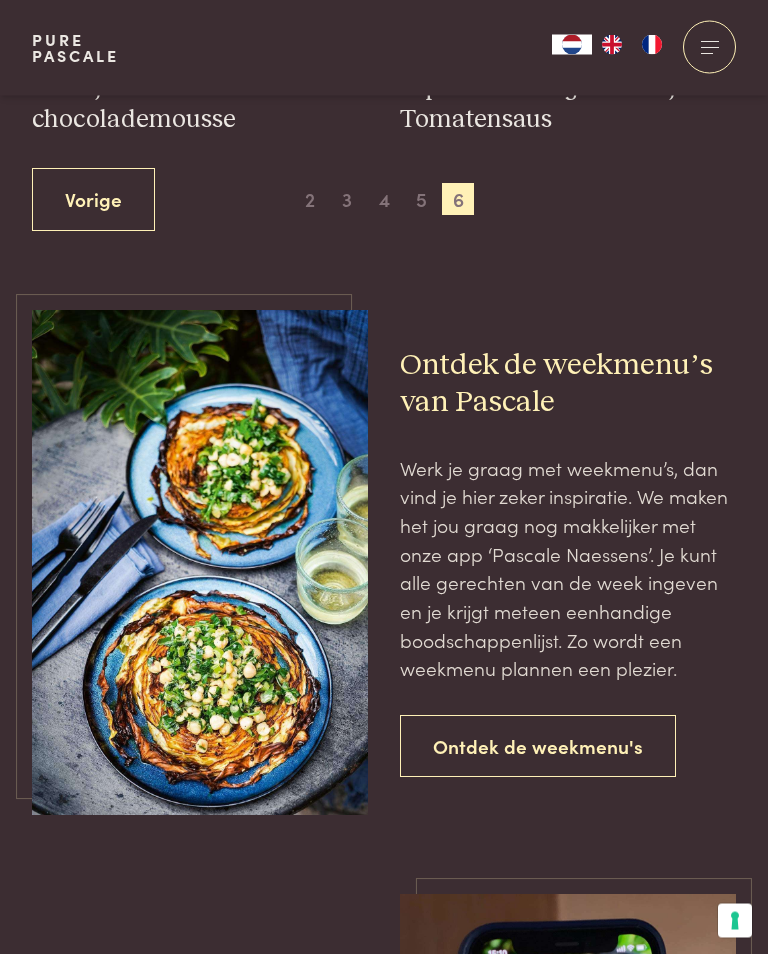 scroll, scrollTop: 1232, scrollLeft: 0, axis: vertical 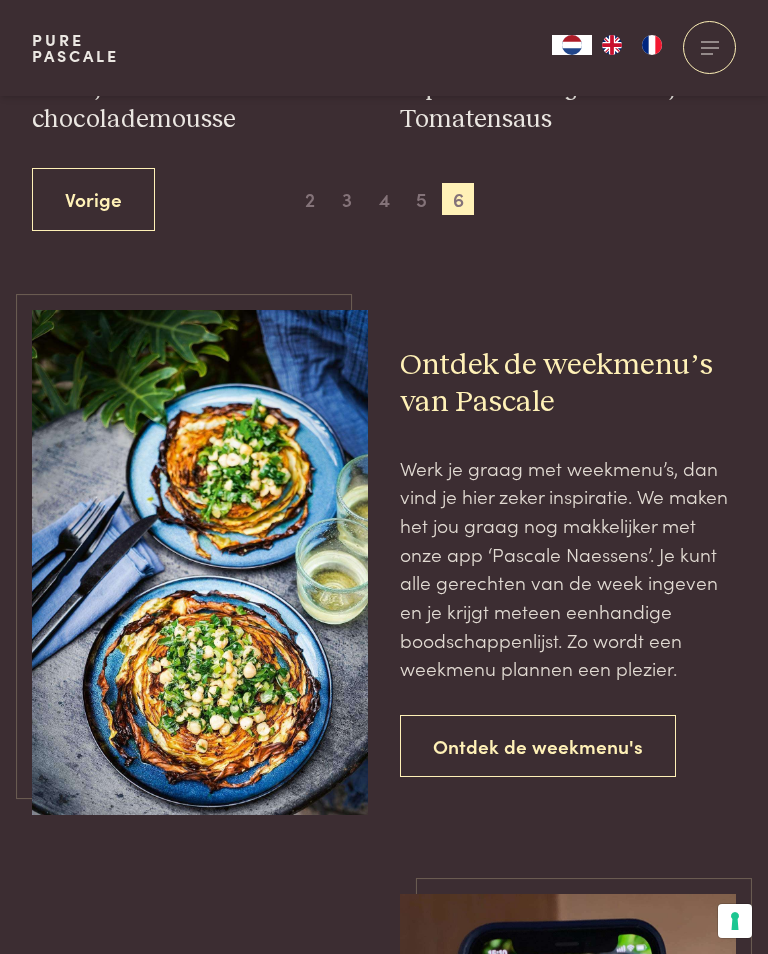 click on "Ontdek de weekmenu's" at bounding box center [538, 746] 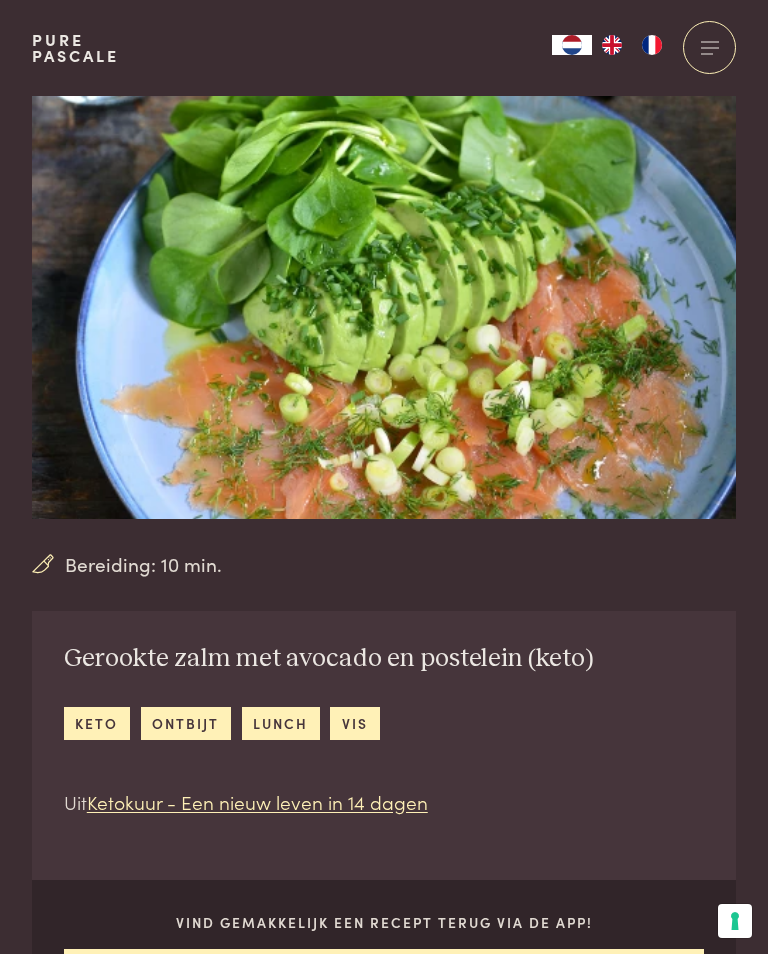 scroll, scrollTop: 0, scrollLeft: 0, axis: both 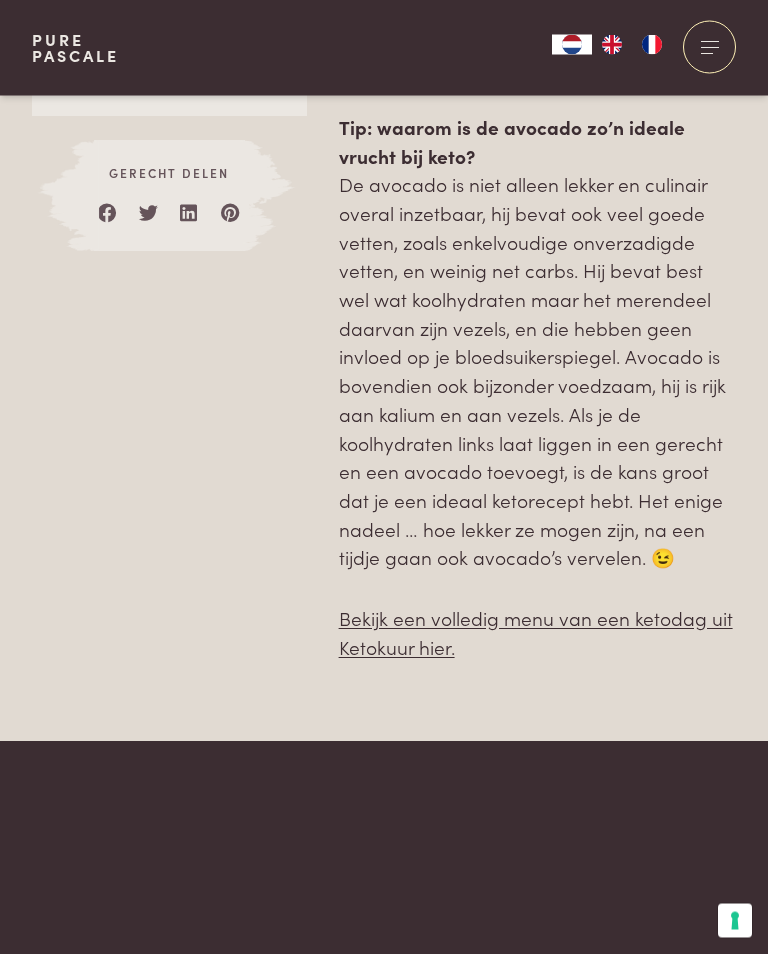 click on "Bekijk een volledig menu van een ketodag uit Ketokuur hier." at bounding box center (536, 633) 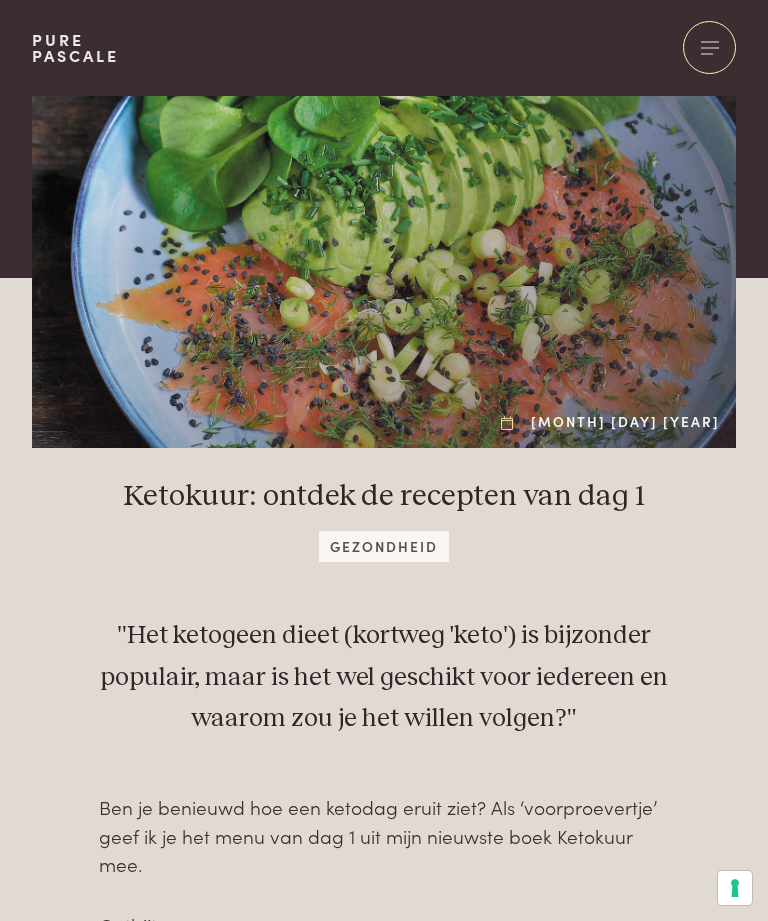 scroll, scrollTop: 0, scrollLeft: 0, axis: both 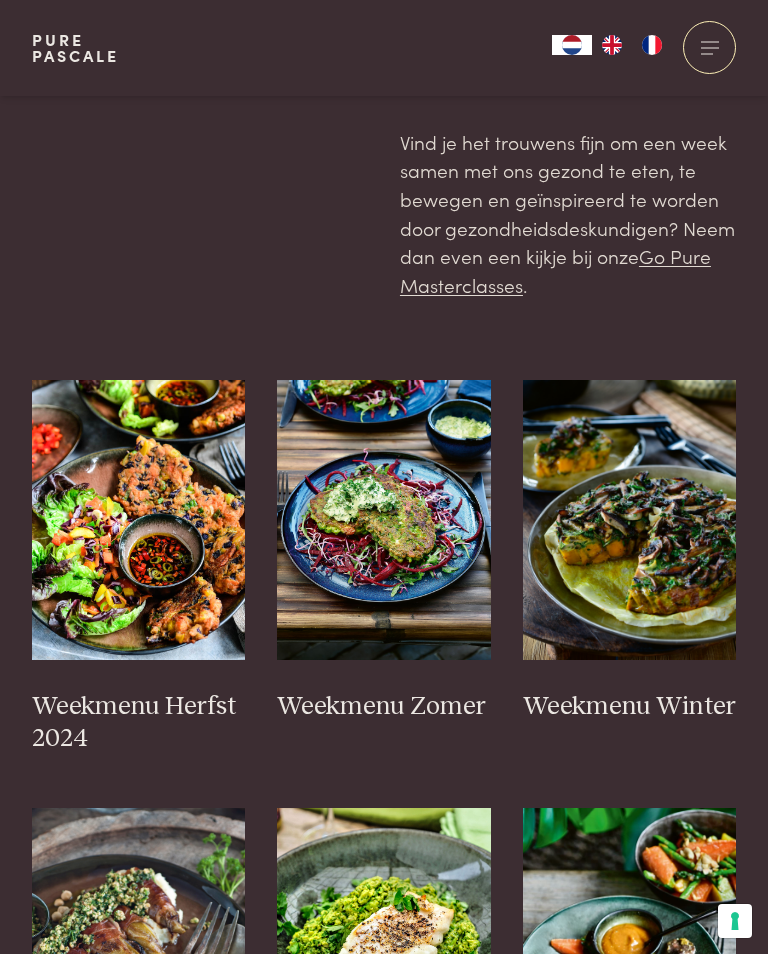 click on "Weekmenu Zomer" at bounding box center (384, 707) 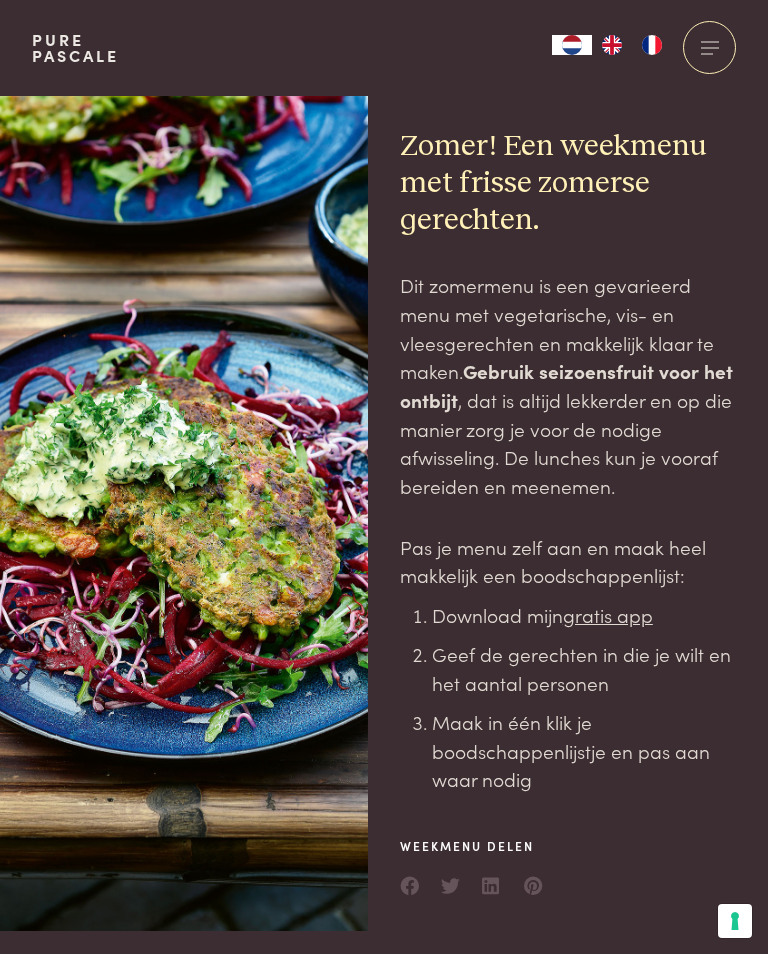 scroll, scrollTop: 0, scrollLeft: 0, axis: both 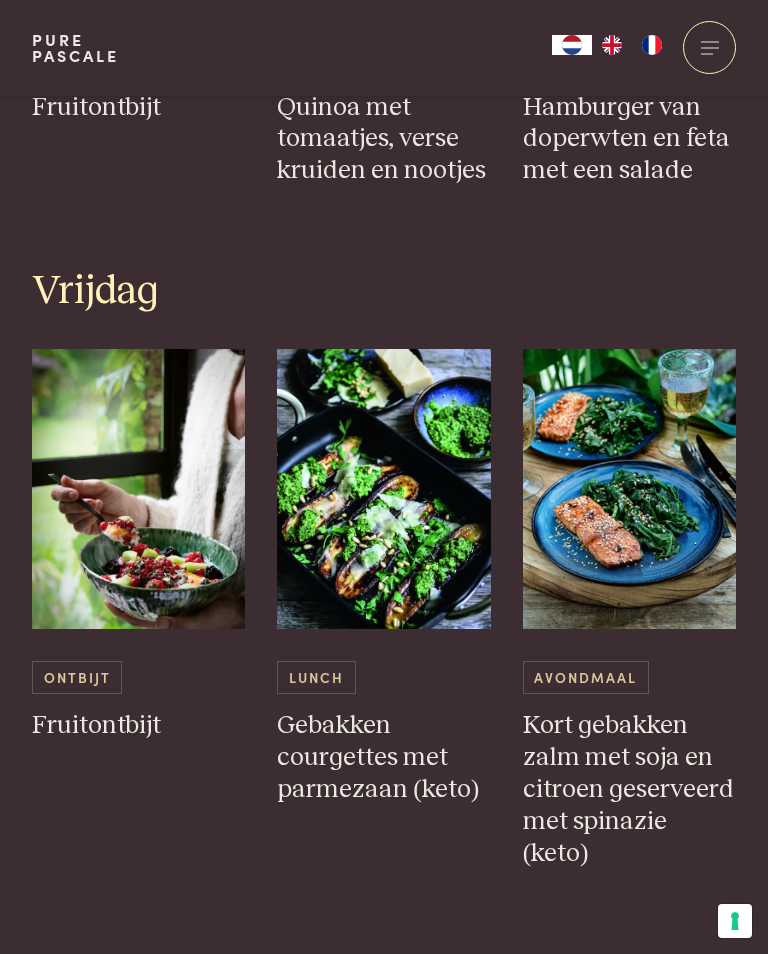 click on "Gebakken courgettes met parmezaan (keto)" at bounding box center (384, 758) 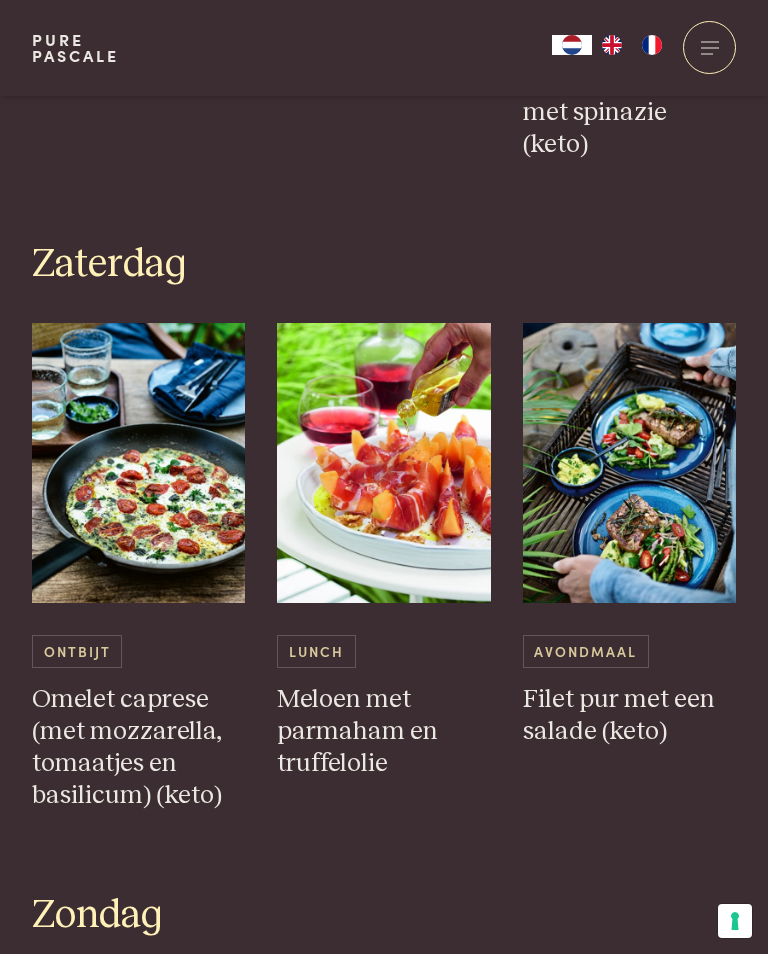 scroll, scrollTop: 3972, scrollLeft: 0, axis: vertical 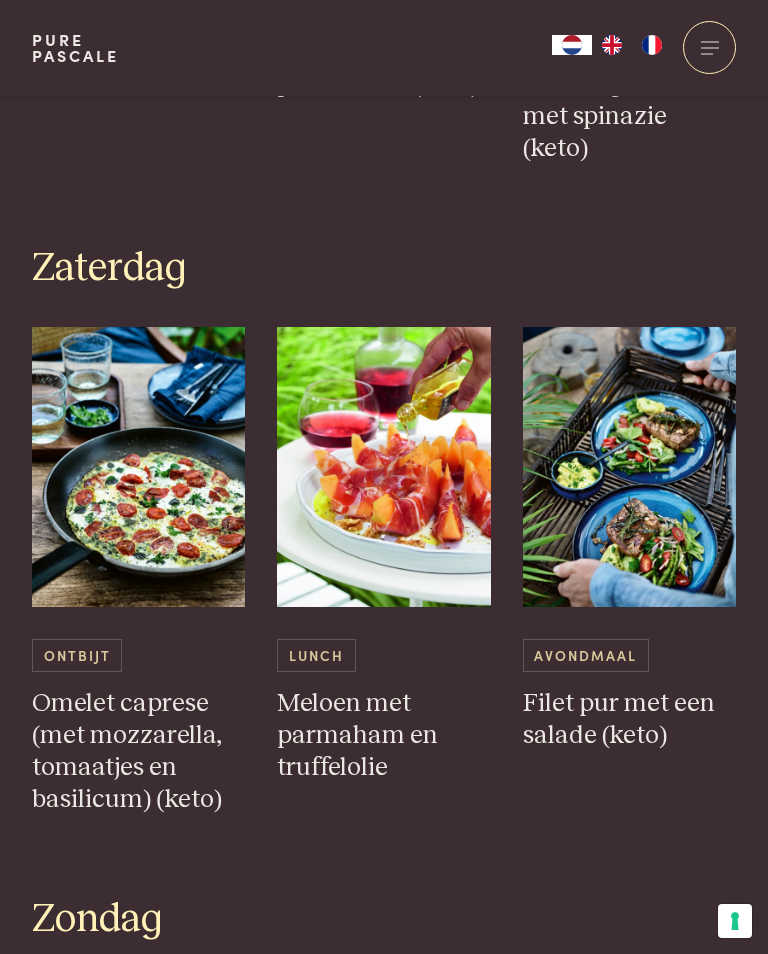 click at bounding box center (710, 41) 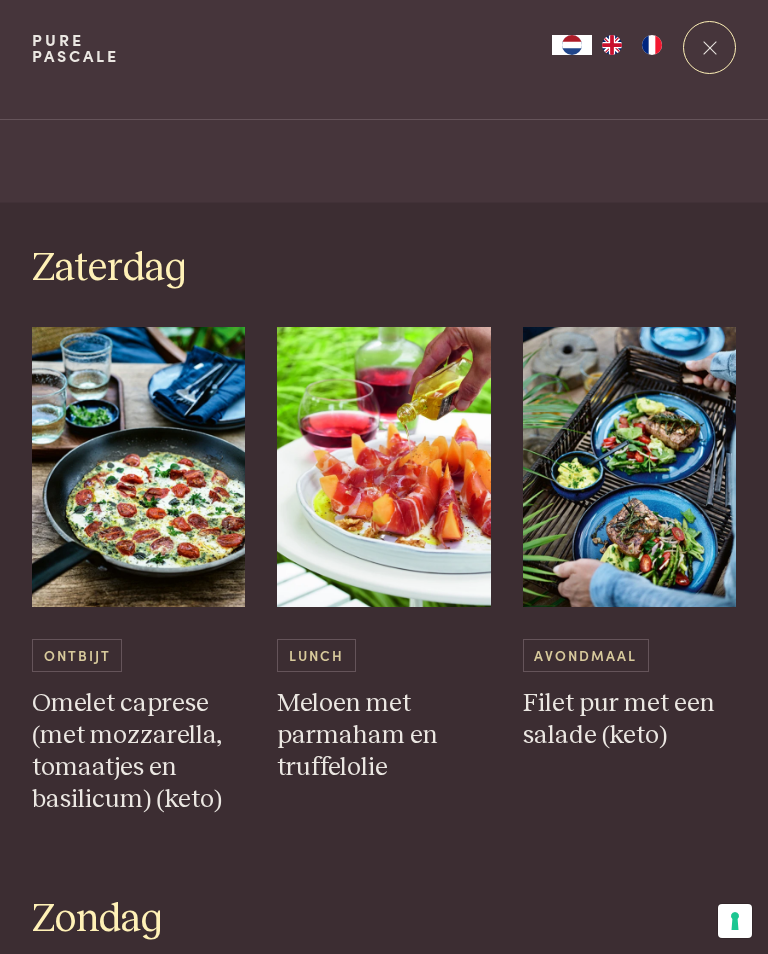 scroll, scrollTop: 0, scrollLeft: 0, axis: both 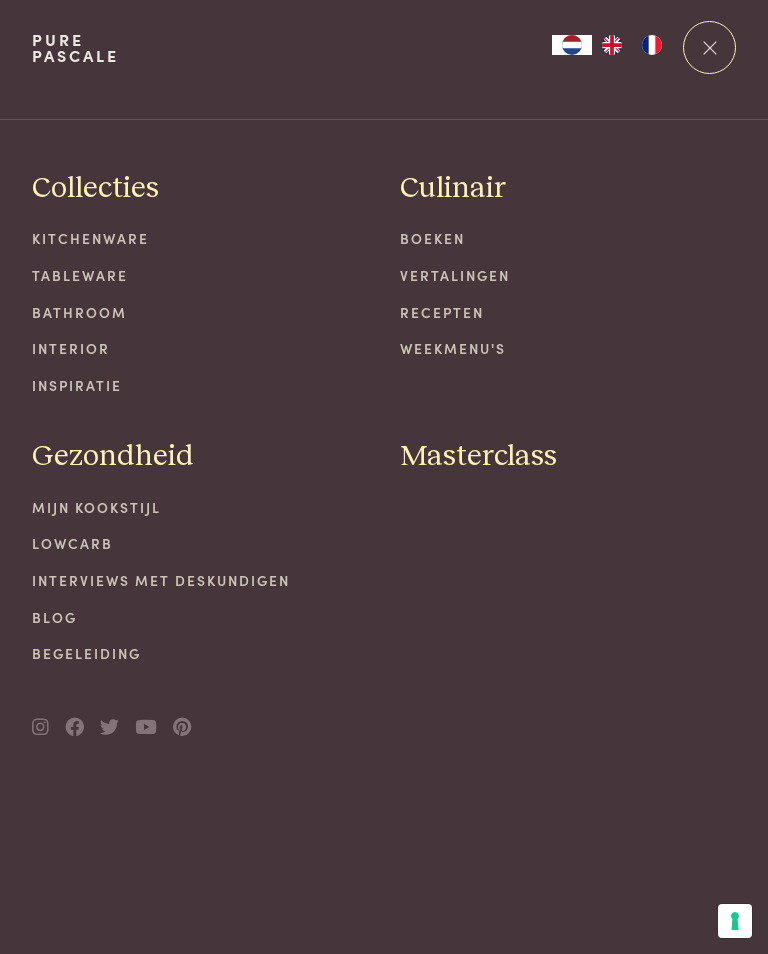 click on "Recepten" at bounding box center (568, 312) 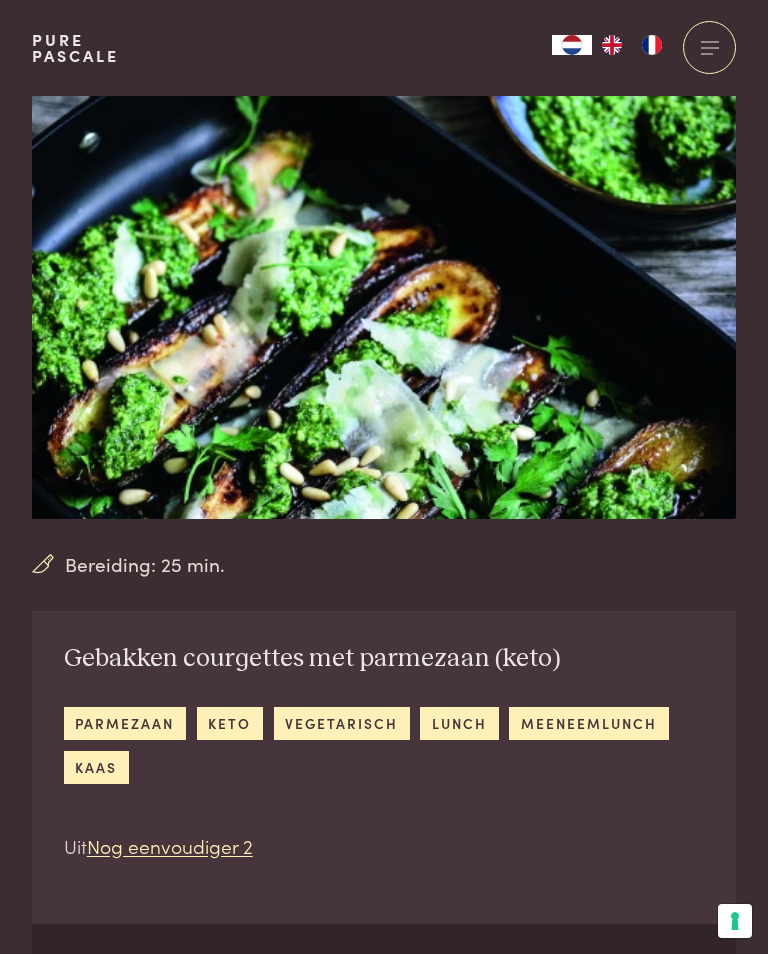scroll, scrollTop: 0, scrollLeft: 0, axis: both 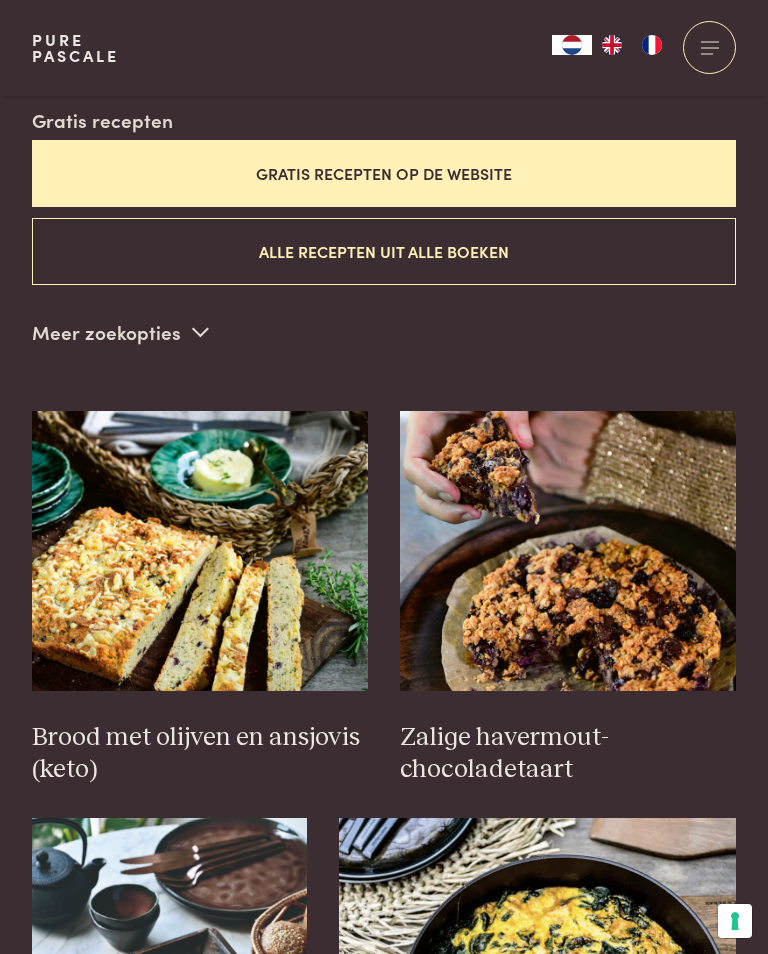 click on "Gratis recepten op de website" at bounding box center (384, 173) 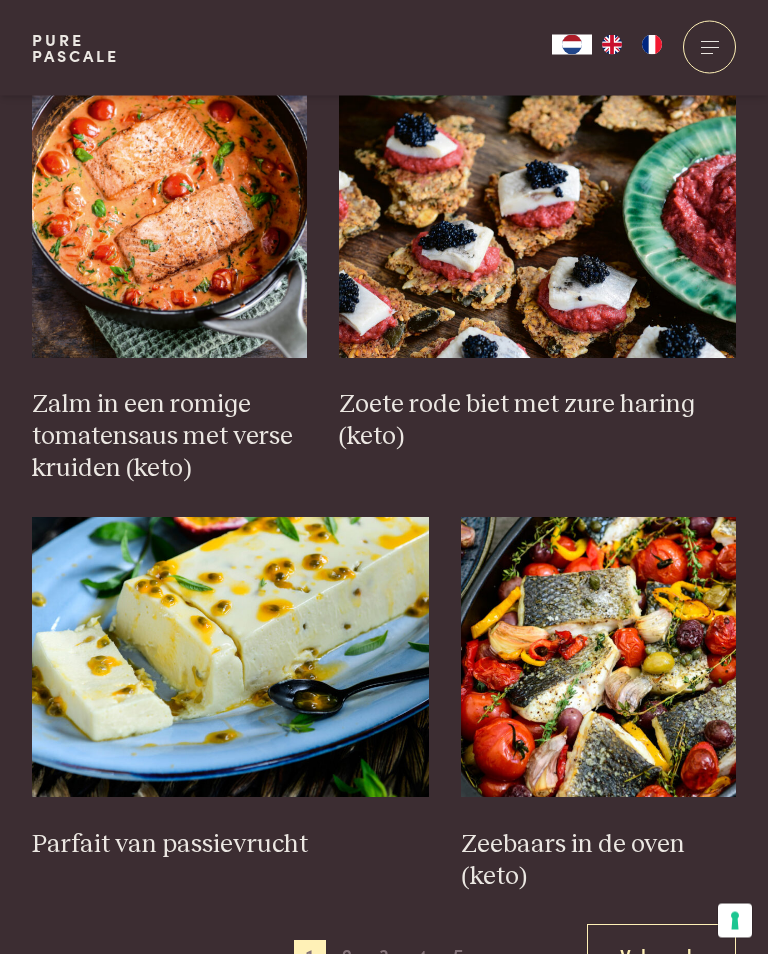 scroll, scrollTop: 2545, scrollLeft: 0, axis: vertical 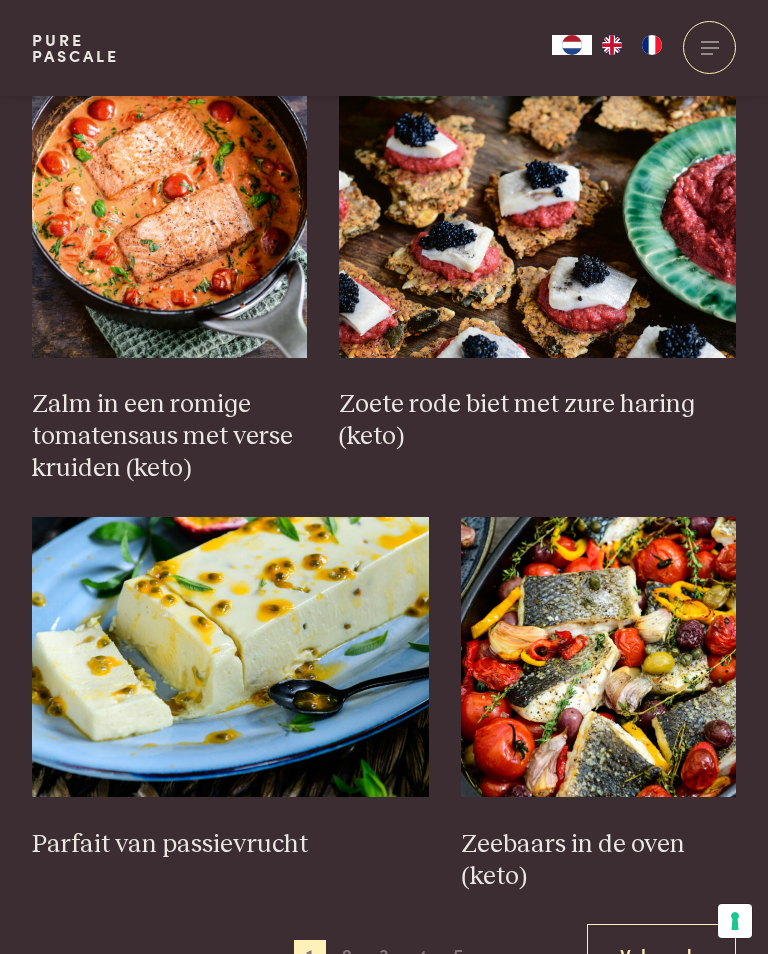 click on "Volgende" at bounding box center (661, 955) 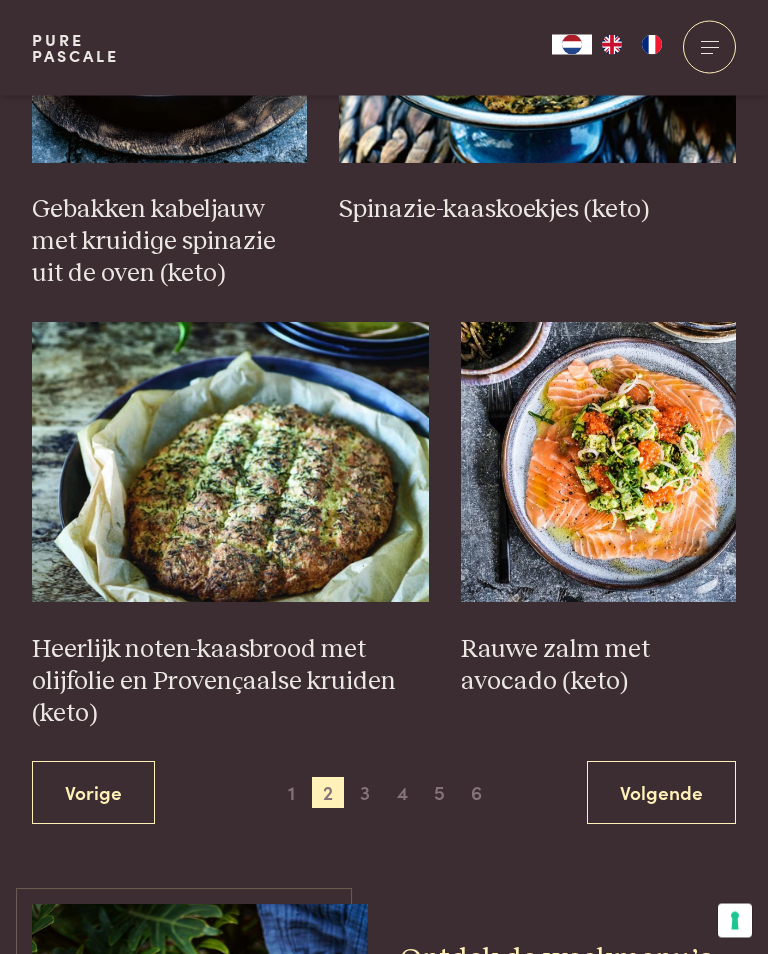 scroll, scrollTop: 2740, scrollLeft: 0, axis: vertical 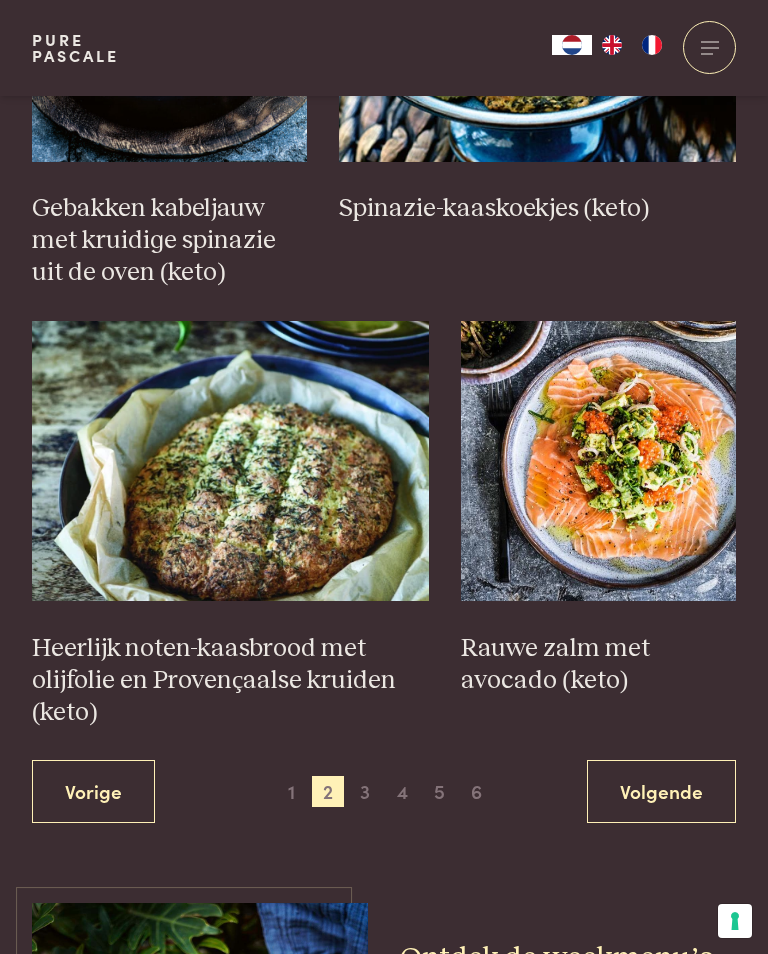 click on "Volgende" at bounding box center [661, 791] 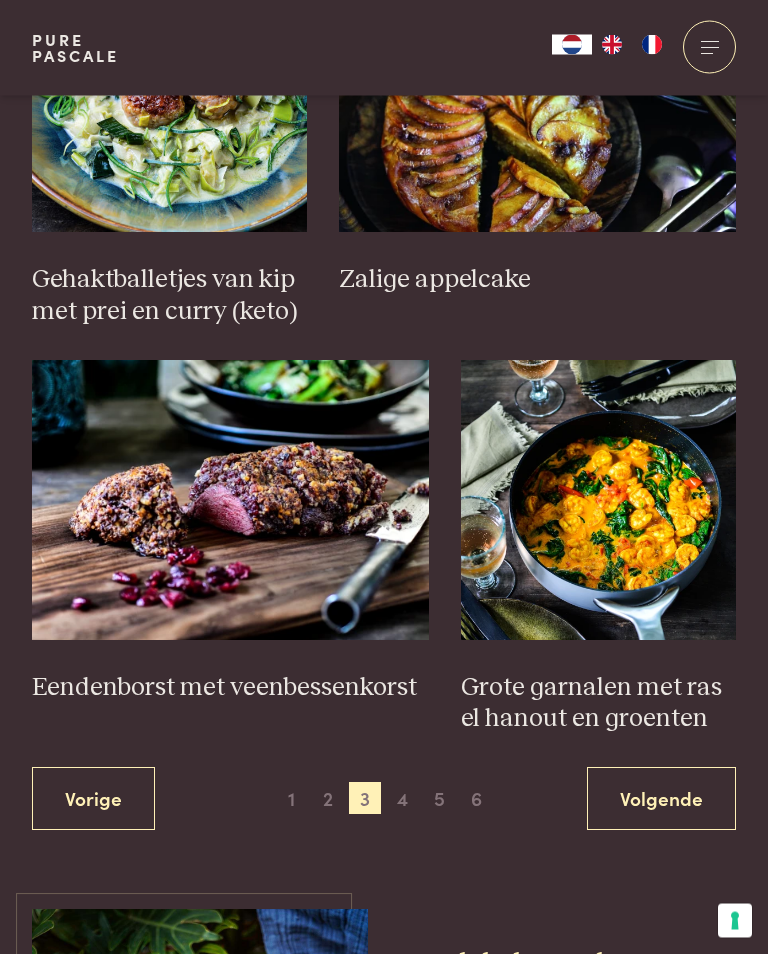 scroll, scrollTop: 2766, scrollLeft: 0, axis: vertical 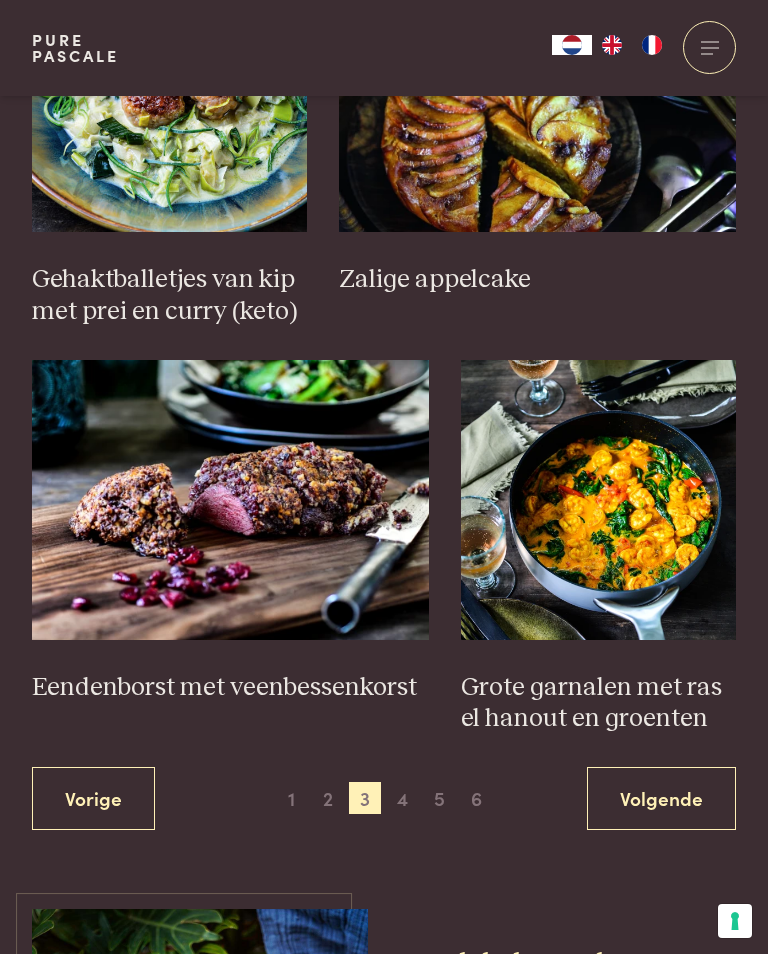 click on "Grote garnalen met ras el hanout en groenten" at bounding box center [598, 548] 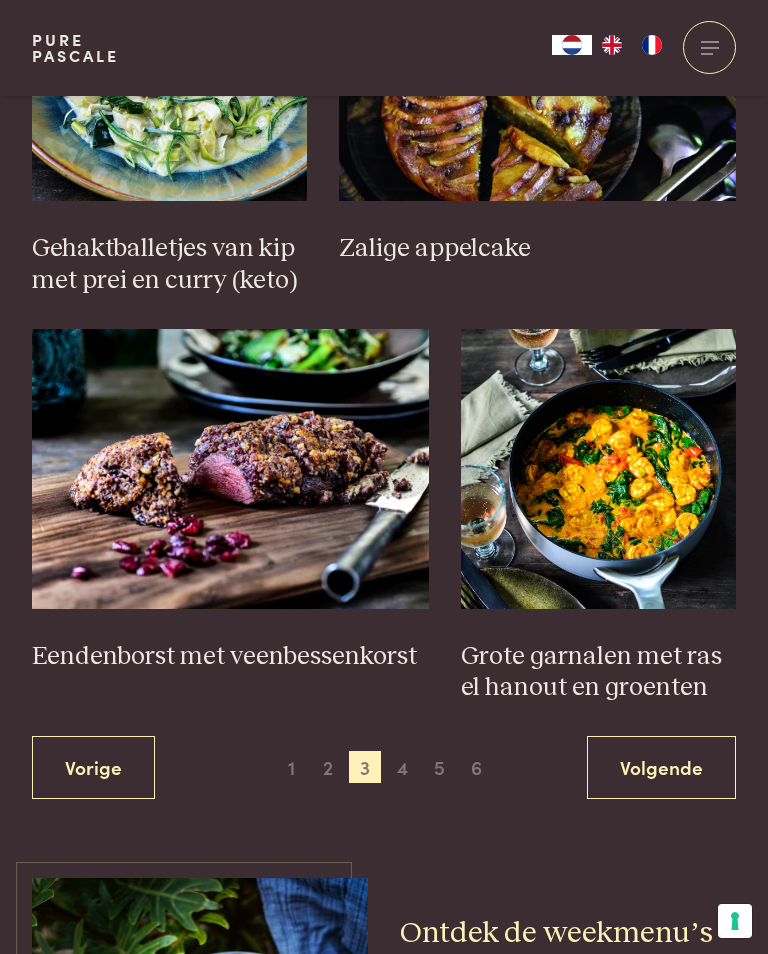 scroll, scrollTop: 2057, scrollLeft: 0, axis: vertical 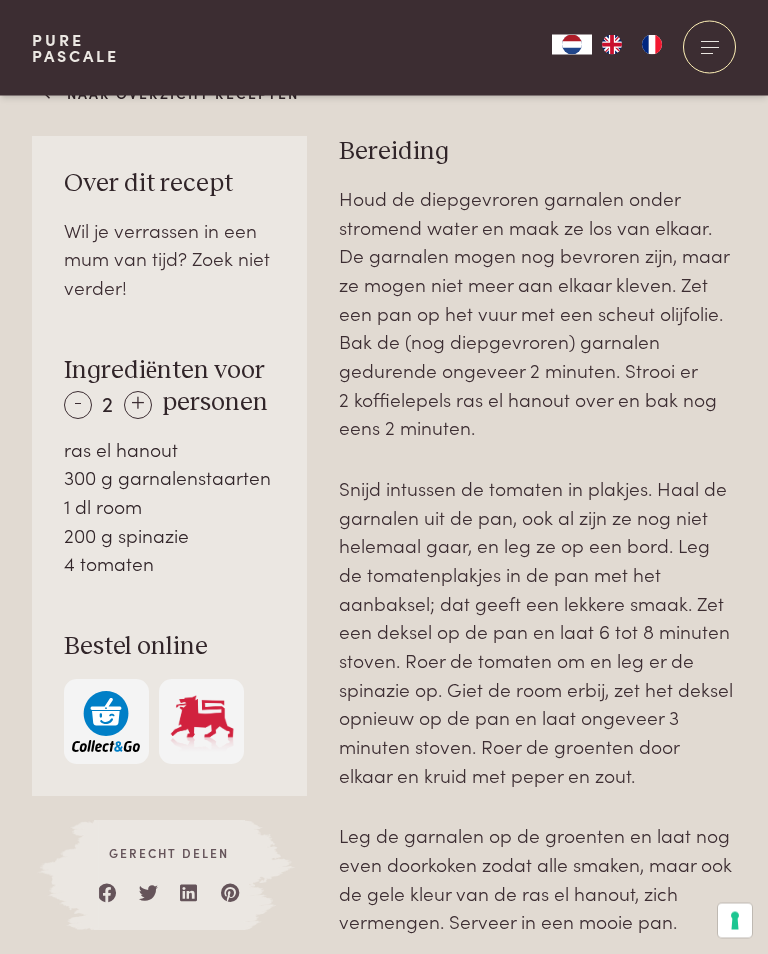 click on "Houd de diepgevroren garnalen onder stromend water en maak ze los van elkaar. De garnalen mogen nog bevroren zijn, maar ze mogen niet meer aan elkaar kleven. Zet een pan op het vuur met een scheut olijfolie. Bak de (nog diepgevroren) garnalen gedurende ongeveer 2 minuten. Strooi er
2 koffielepels ras el hanout over en bak nog eens 2 minuten.   Snijd intussen de tomaten in plakjes. Haal de garnalen uit de pan, ook al zijn ze nog niet helemaal gaar, en leg ze op een bord. Leg de tomatenplakjes in de pan met het aanbaksel; dat geeft een lekkere smaak. Zet een deksel op de pan en laat 6 tot 8 minuten stoven. Roer de tomaten om en leg er de spinazie op. Giet de room erbij, zet het deksel opnieuw op de pan en laat ongeveer 3 minuten stoven. Roer de groenten door elkaar en kruid met peper en zout.   Leg de garnalen op de groenten en laat nog even doorkoken zodat alle smaken, maar ook de gele kleur van de ras el hanout, zich vermengen. Serveer in een mooie pan." at bounding box center (538, 561) 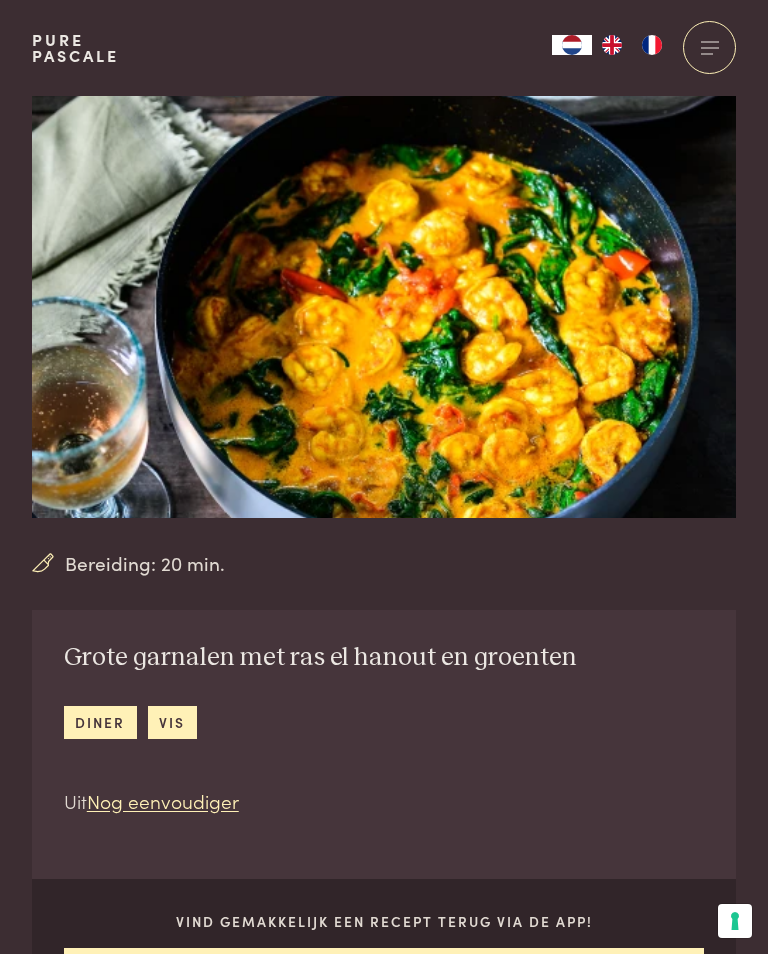 scroll, scrollTop: 0, scrollLeft: 0, axis: both 